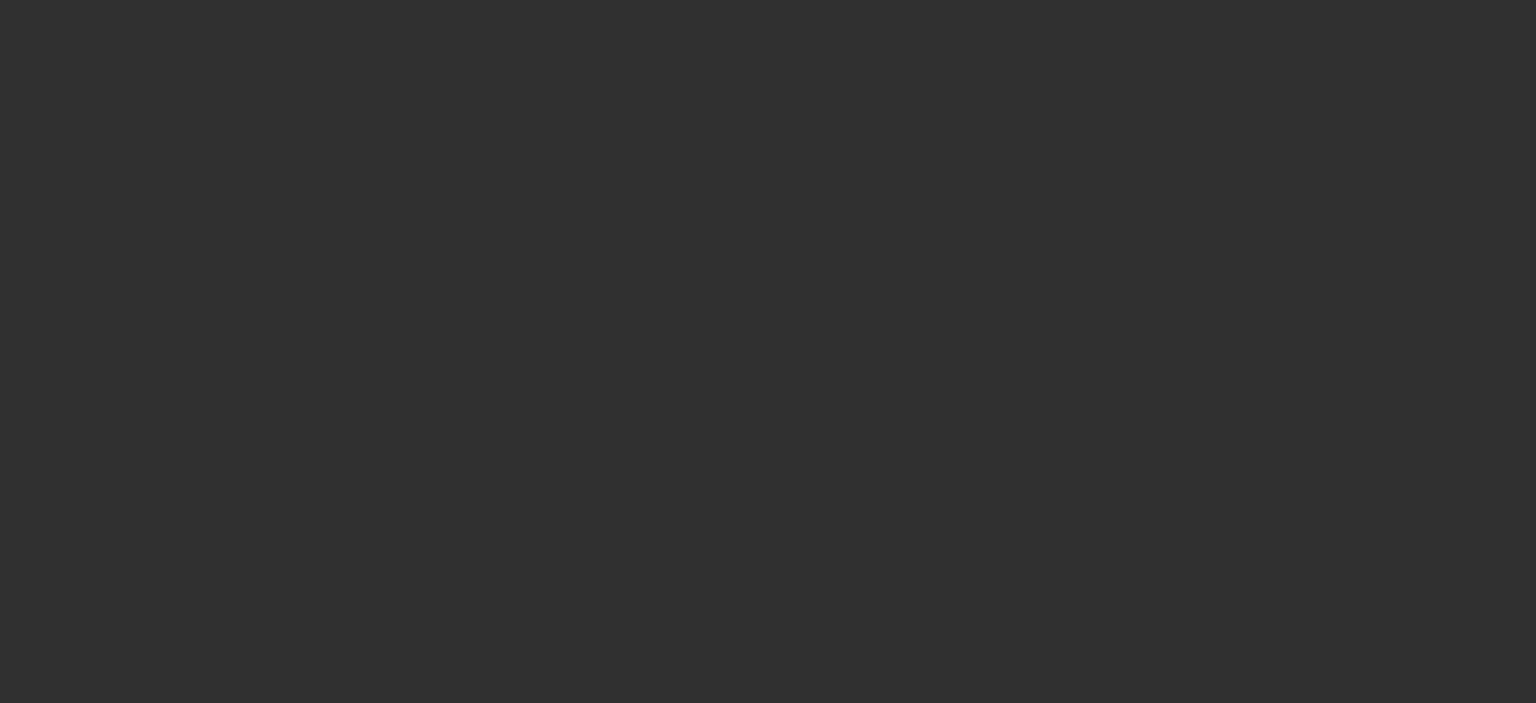 scroll, scrollTop: 0, scrollLeft: 0, axis: both 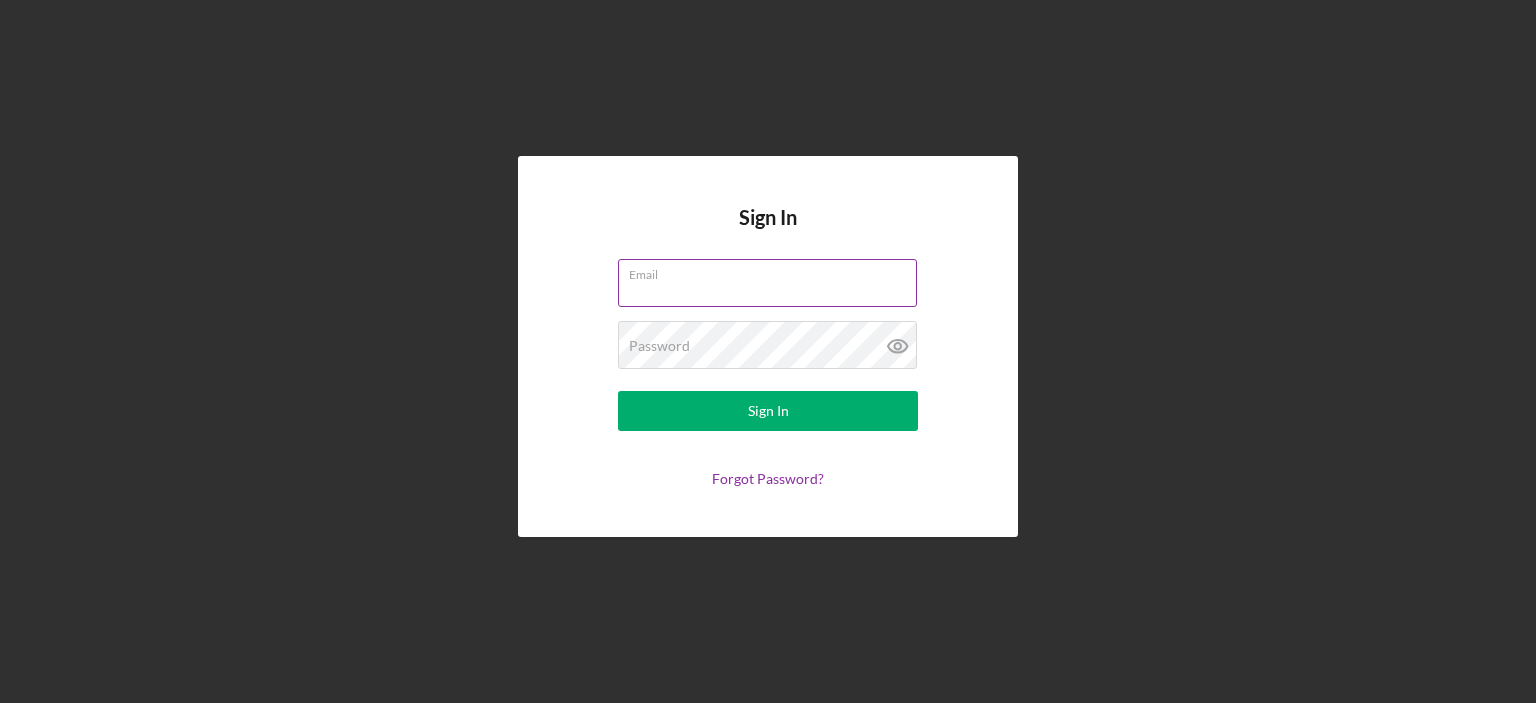 click on "Email" at bounding box center (768, 284) 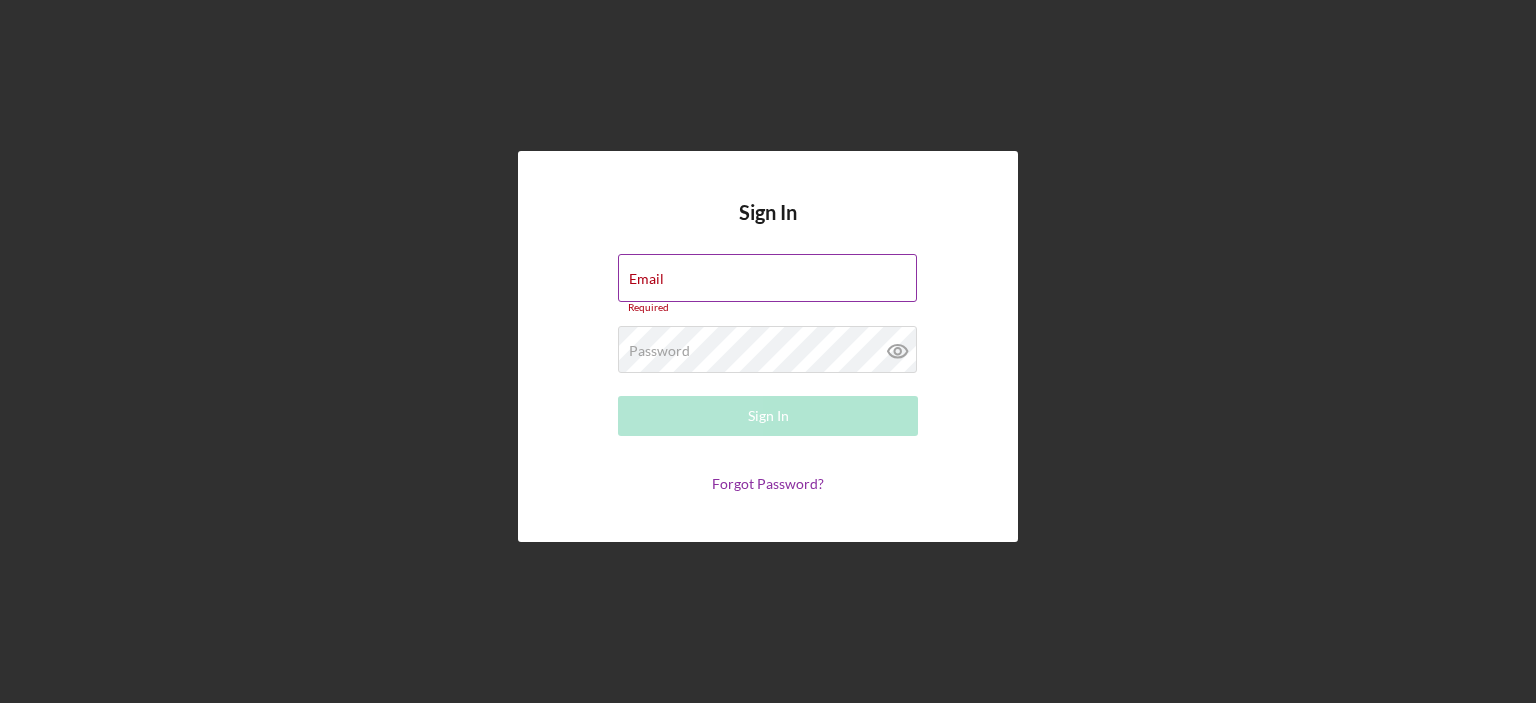 click on "Email Required" at bounding box center (768, 284) 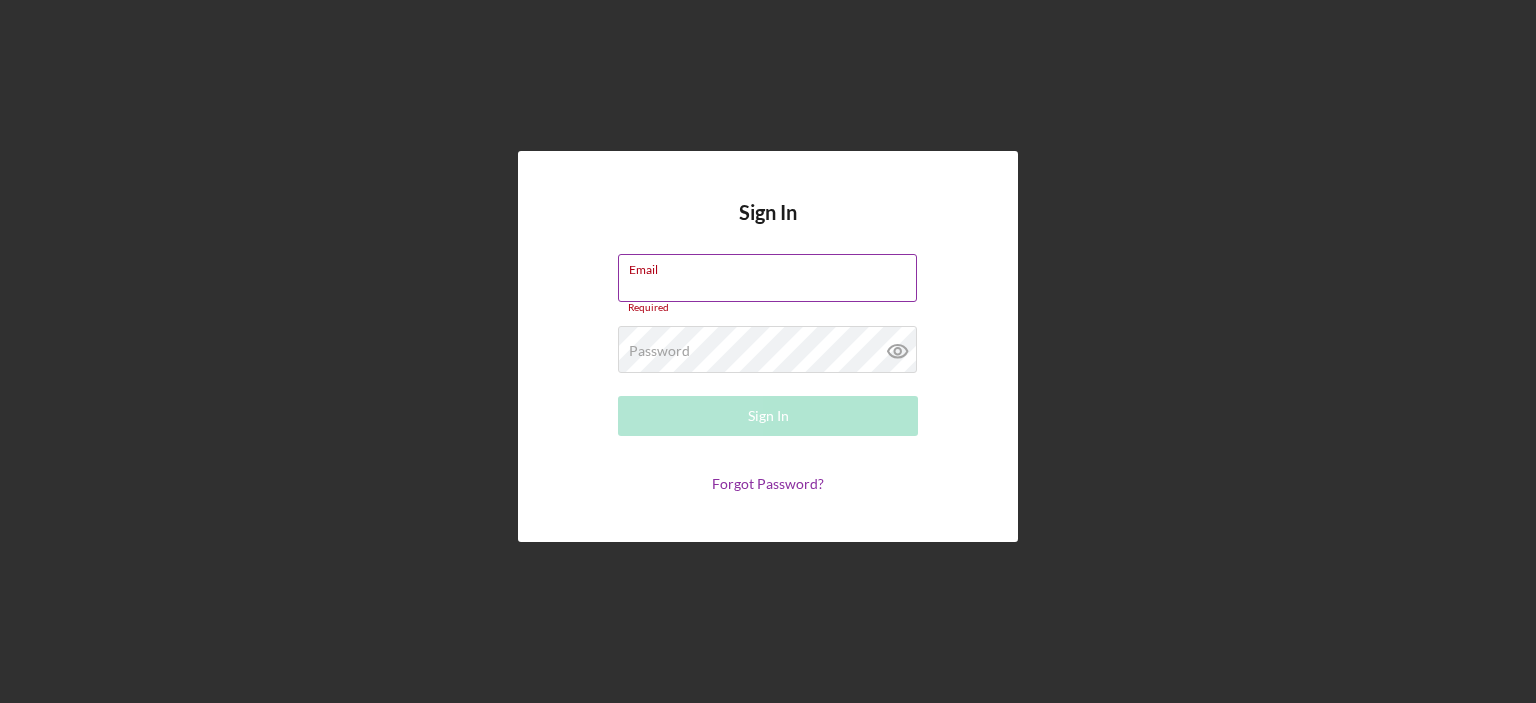 type on "[EMAIL]" 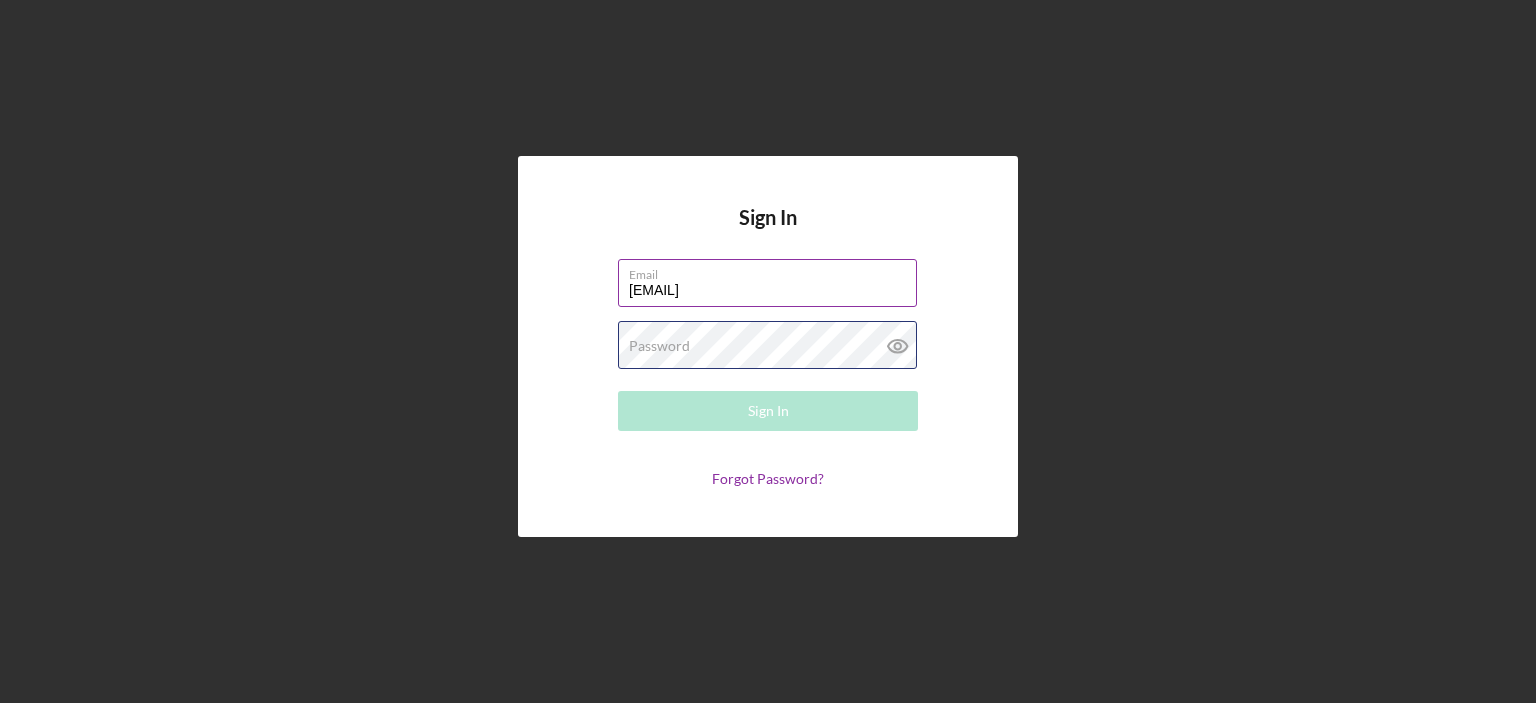 click on "Password Required" at bounding box center (768, 346) 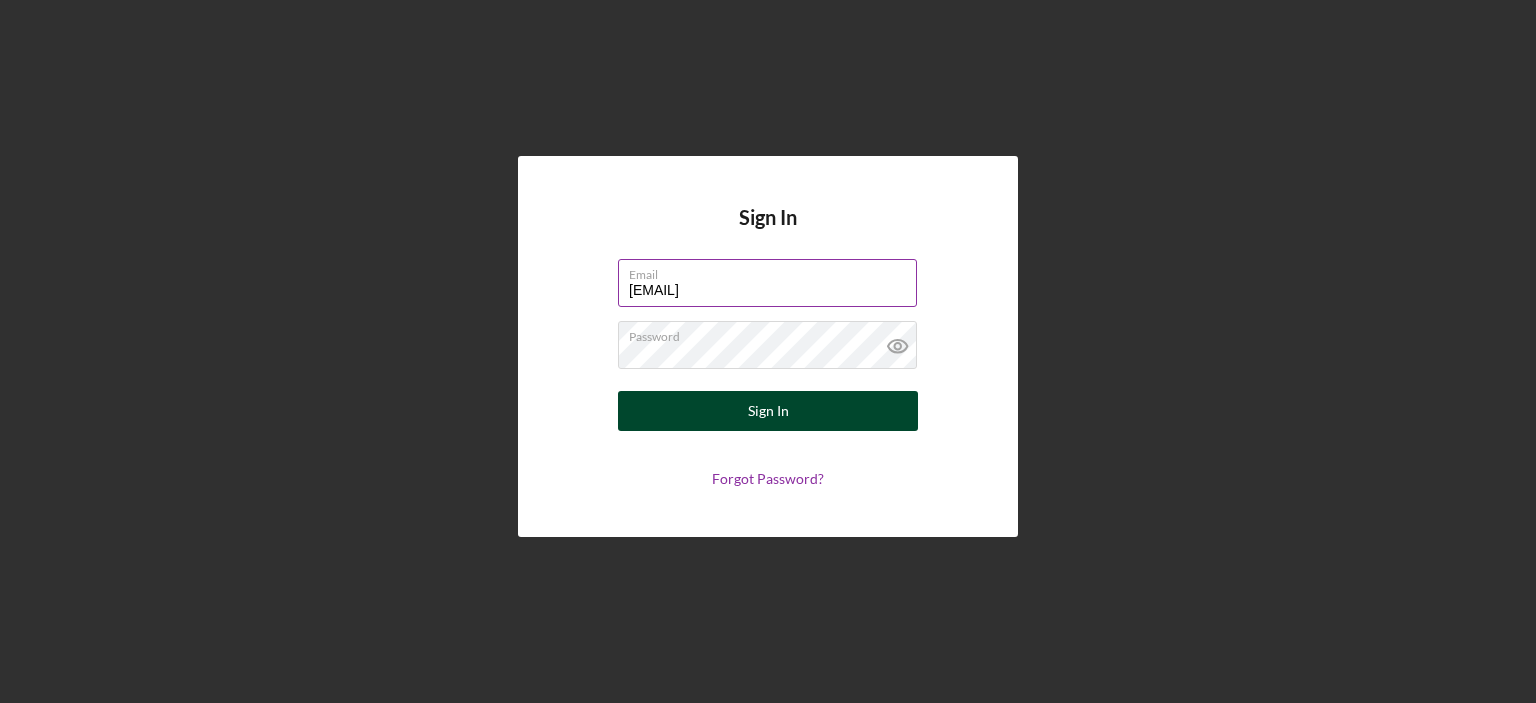 click on "Sign In" at bounding box center (768, 411) 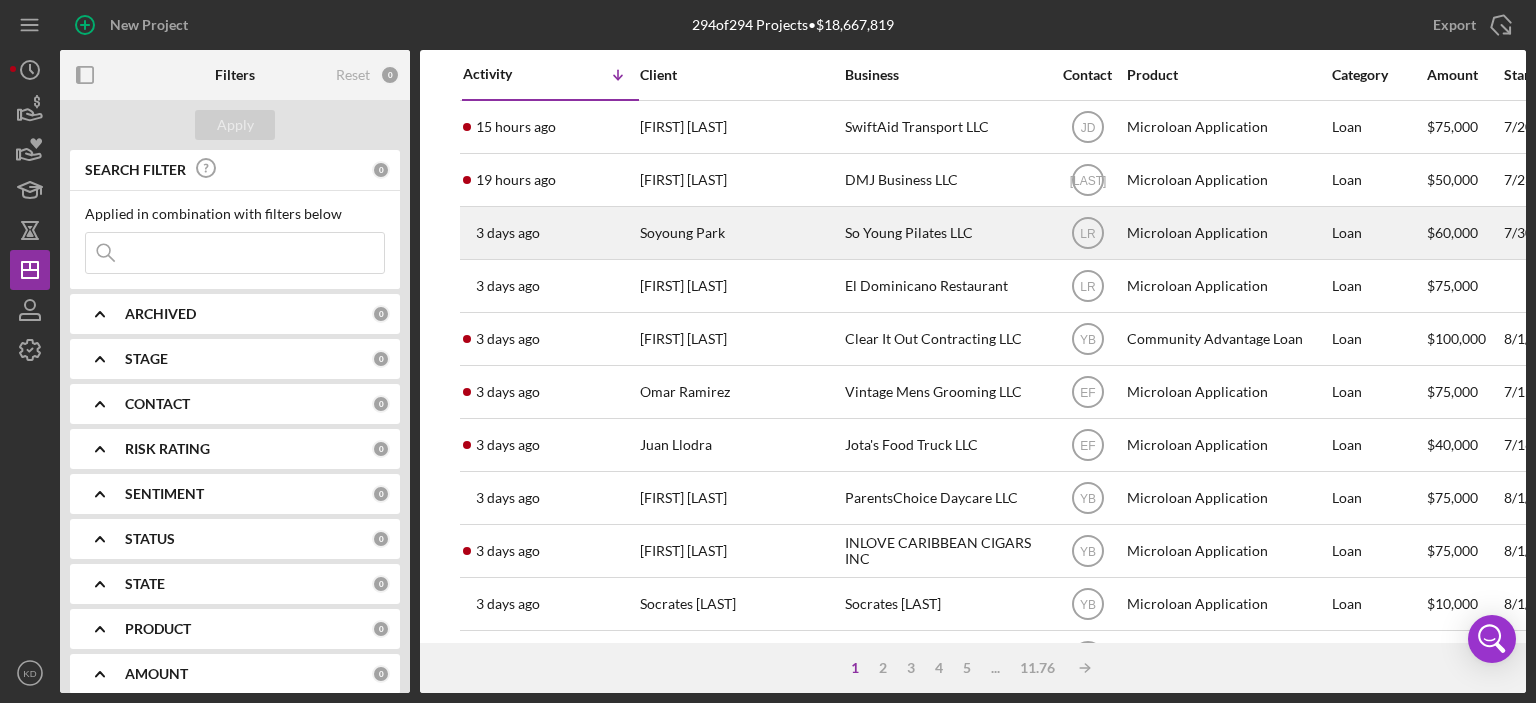 click on "So Young Pilates LLC" at bounding box center (945, 233) 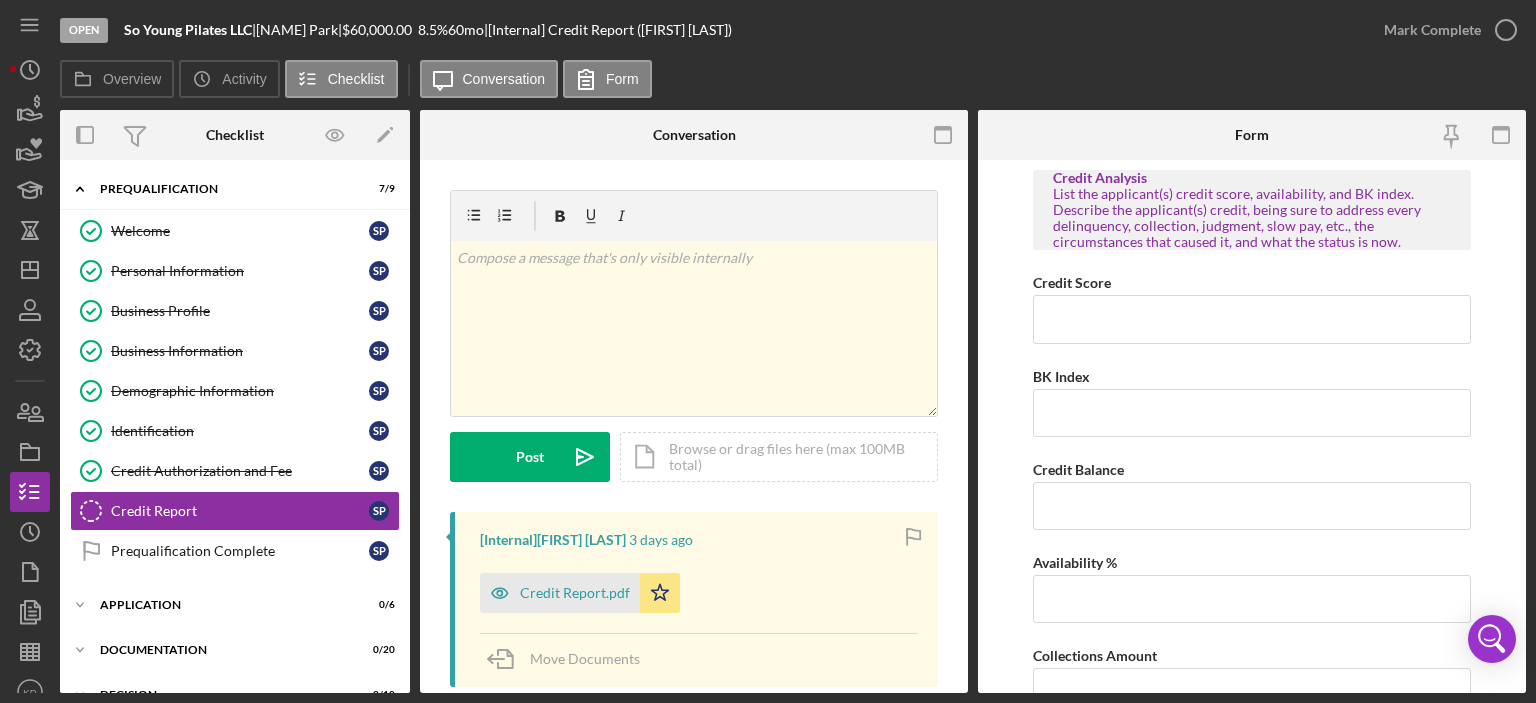 scroll, scrollTop: 81, scrollLeft: 0, axis: vertical 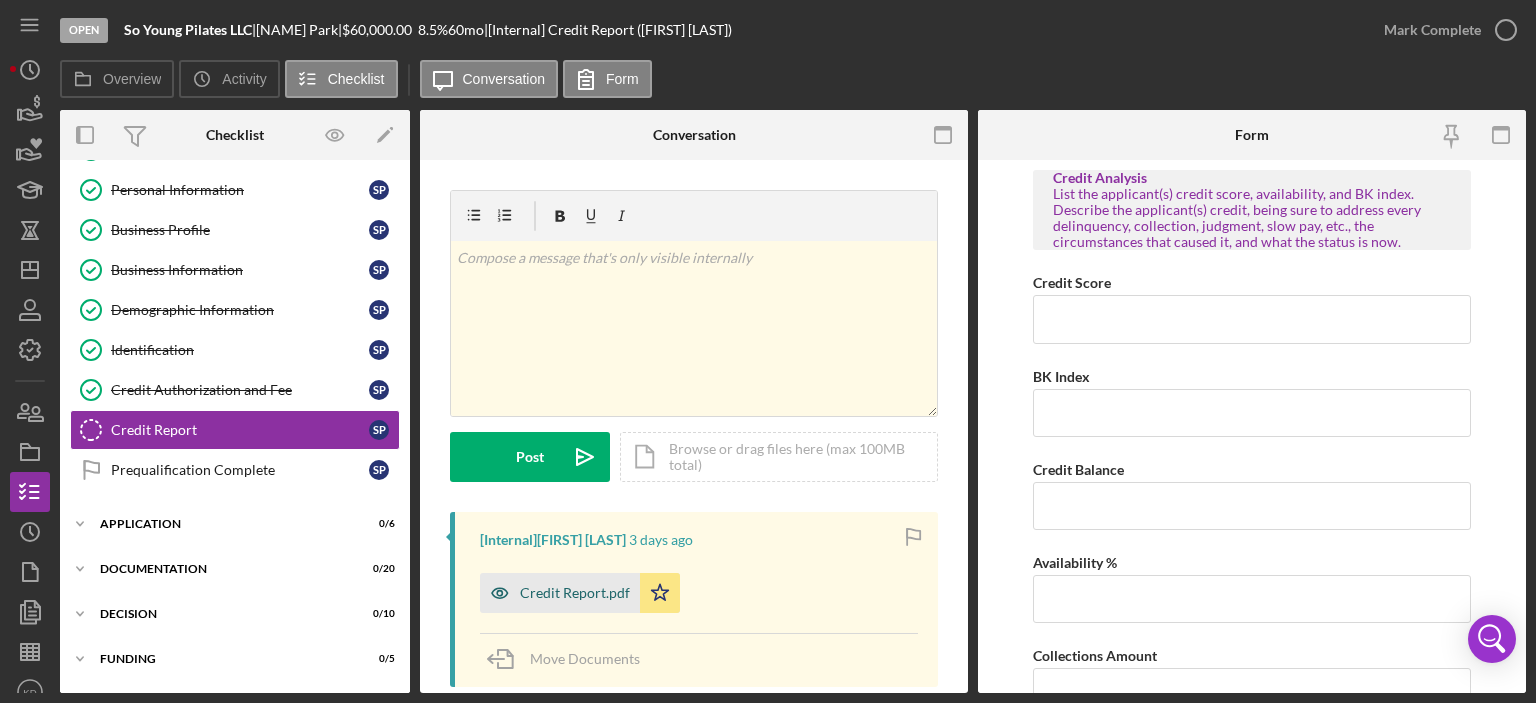 click on "Credit Report.pdf" at bounding box center [575, 593] 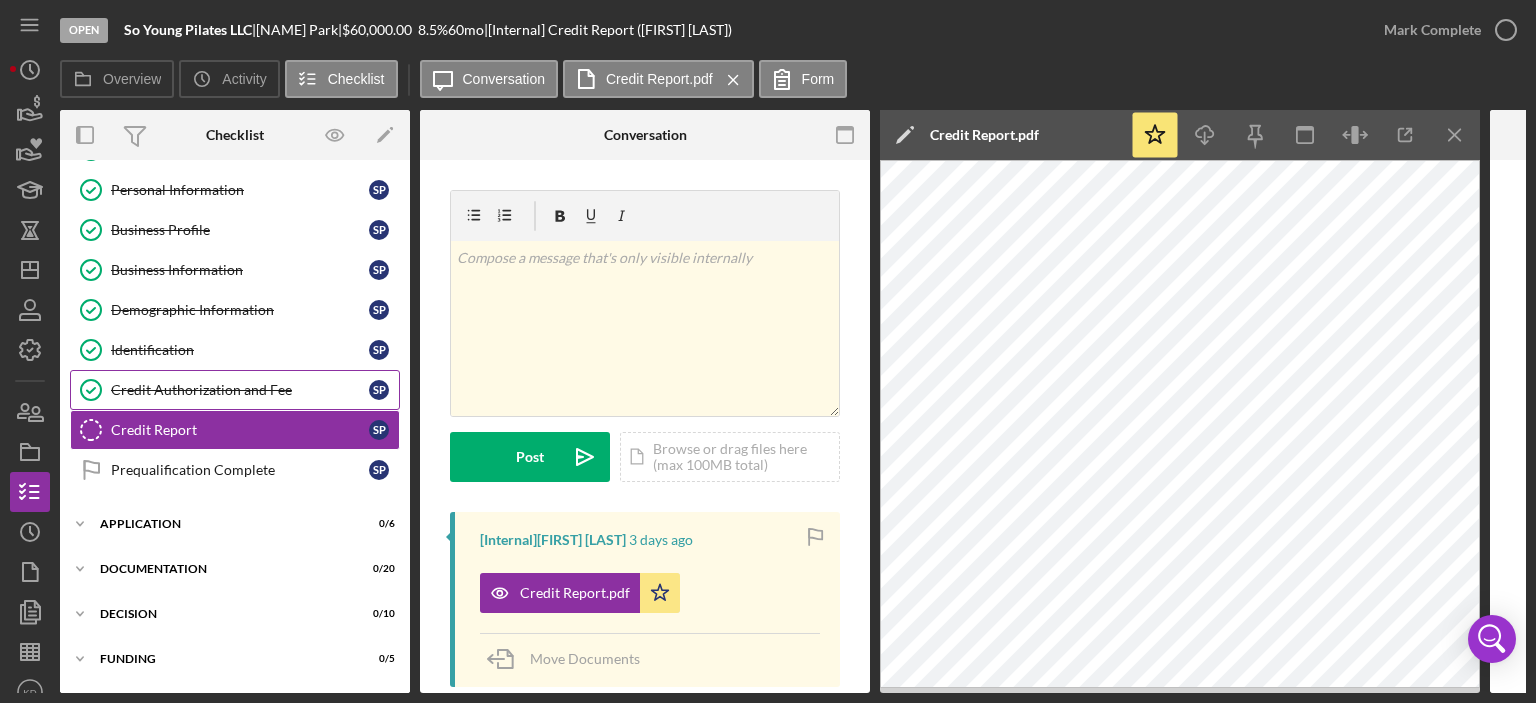 click on "Credit Authorization and Fee" at bounding box center [240, 390] 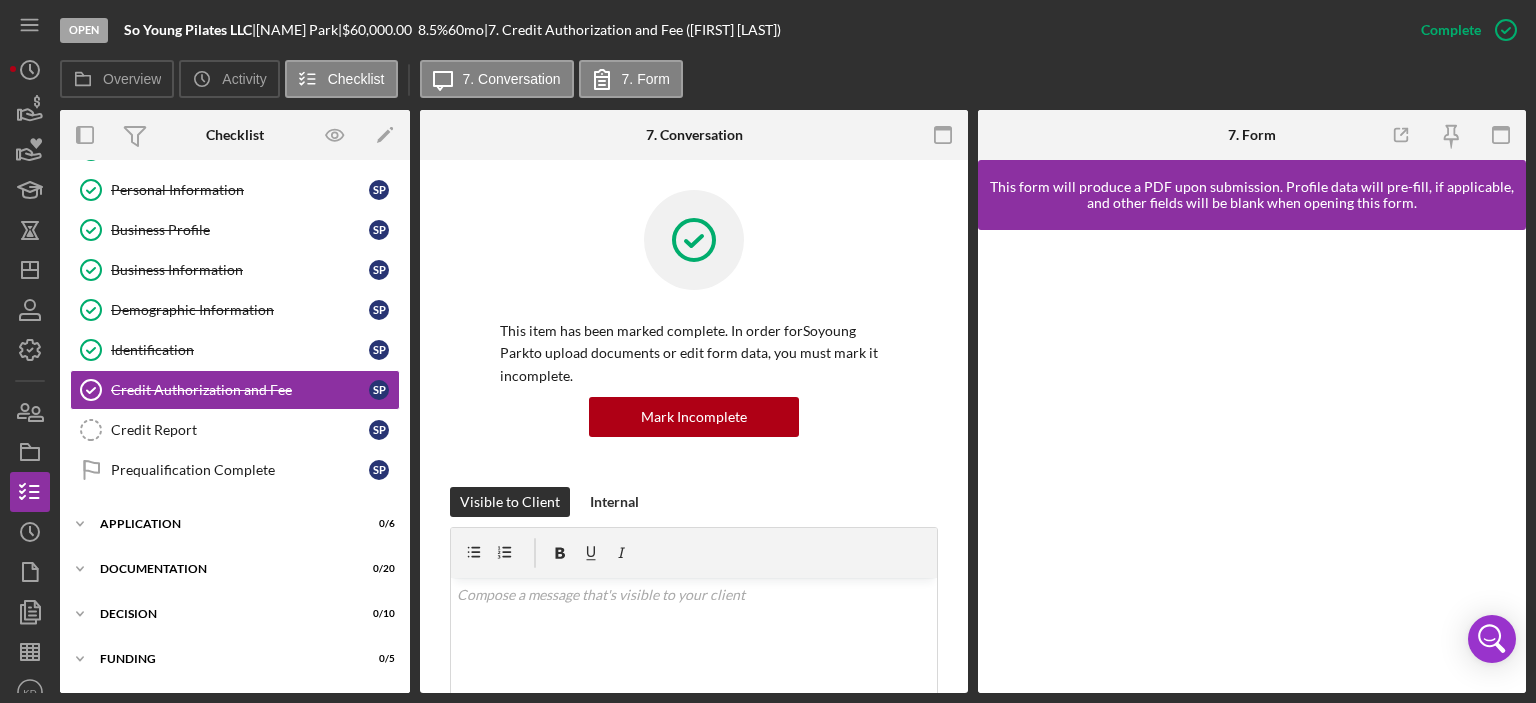scroll, scrollTop: 467, scrollLeft: 0, axis: vertical 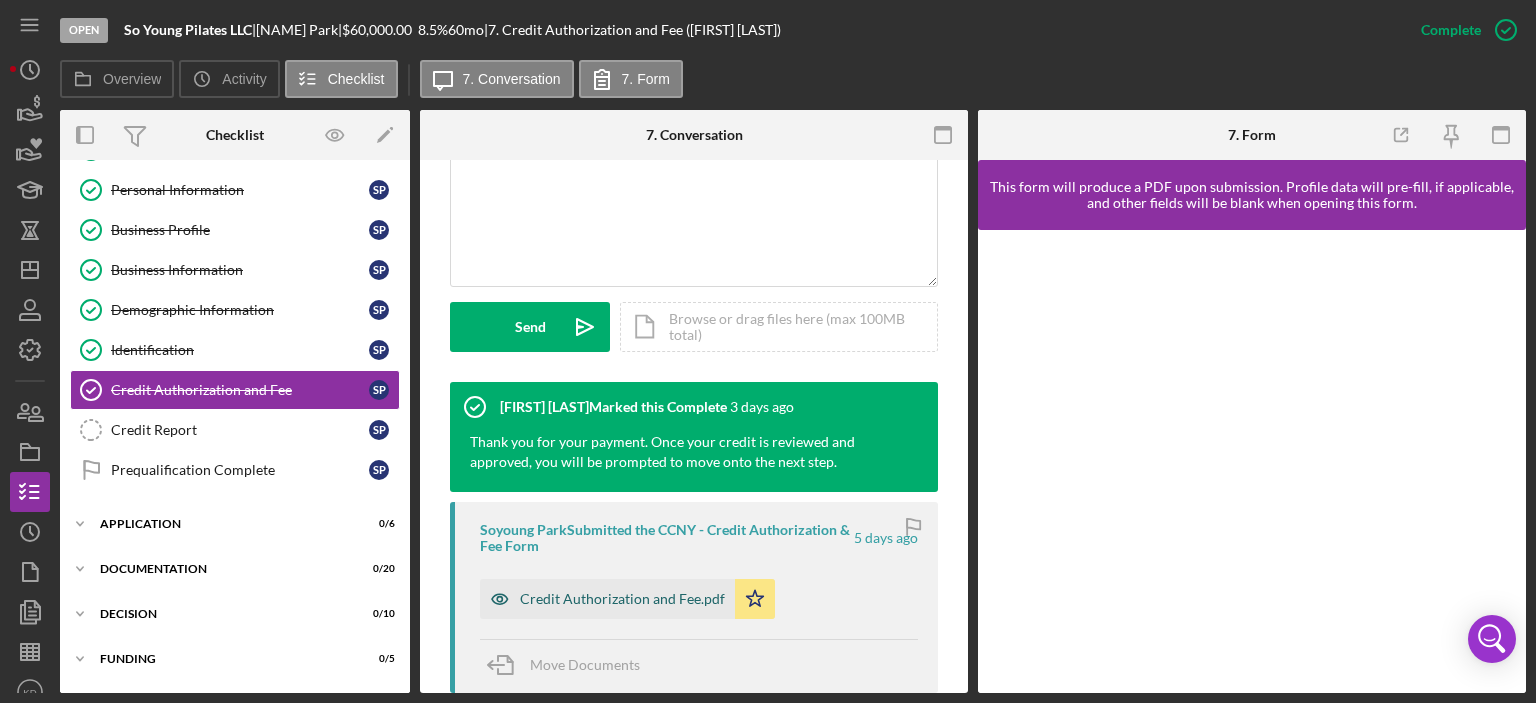 click on "Credit Authorization and Fee.pdf" at bounding box center (607, 599) 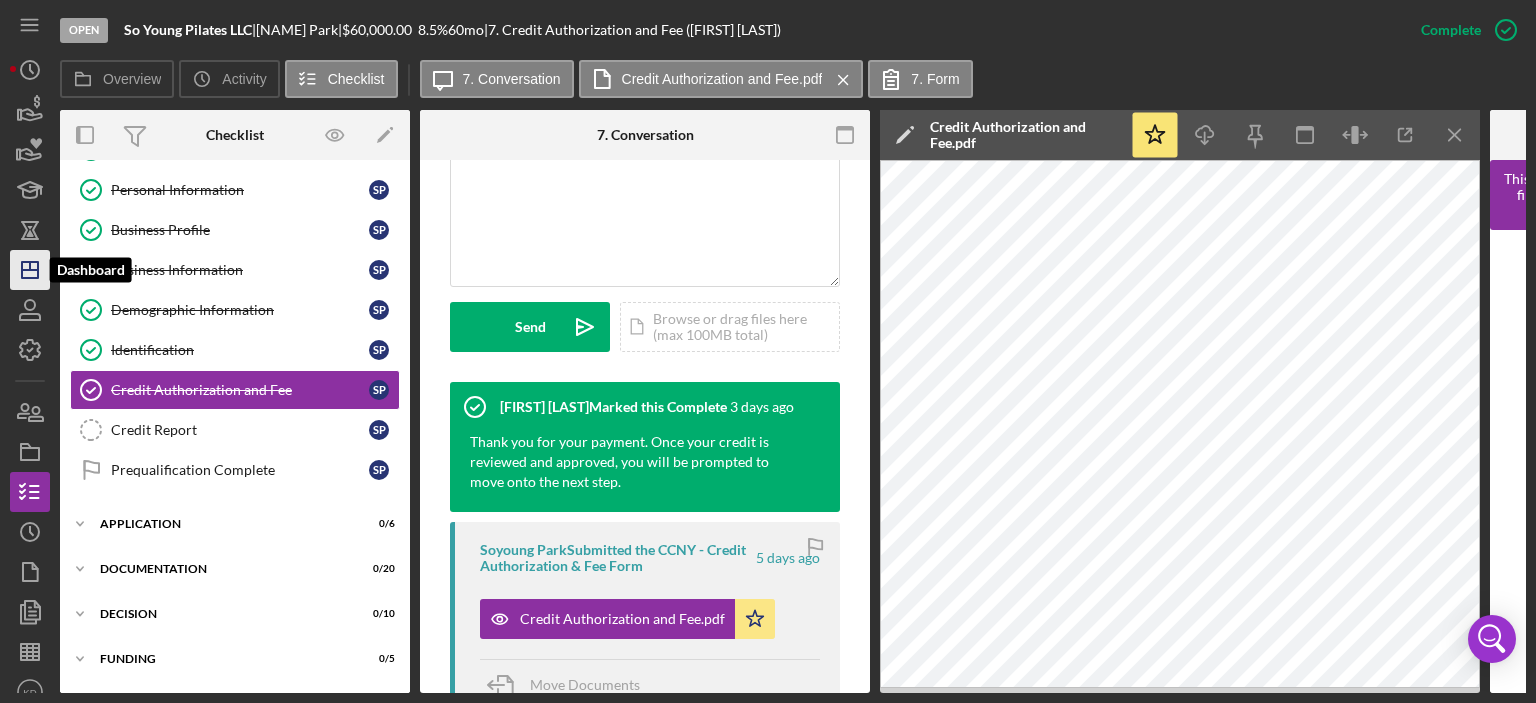 click 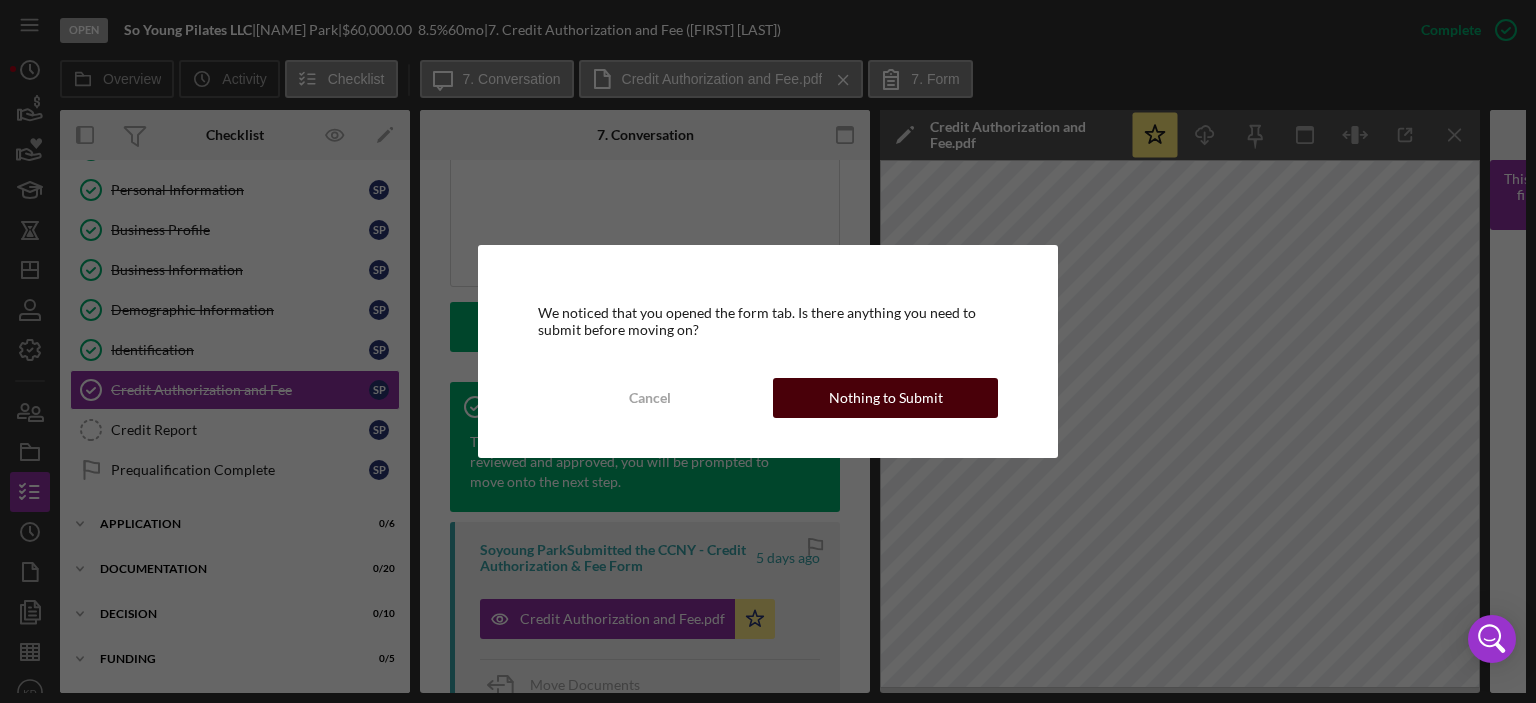 click on "Nothing to Submit" at bounding box center [886, 398] 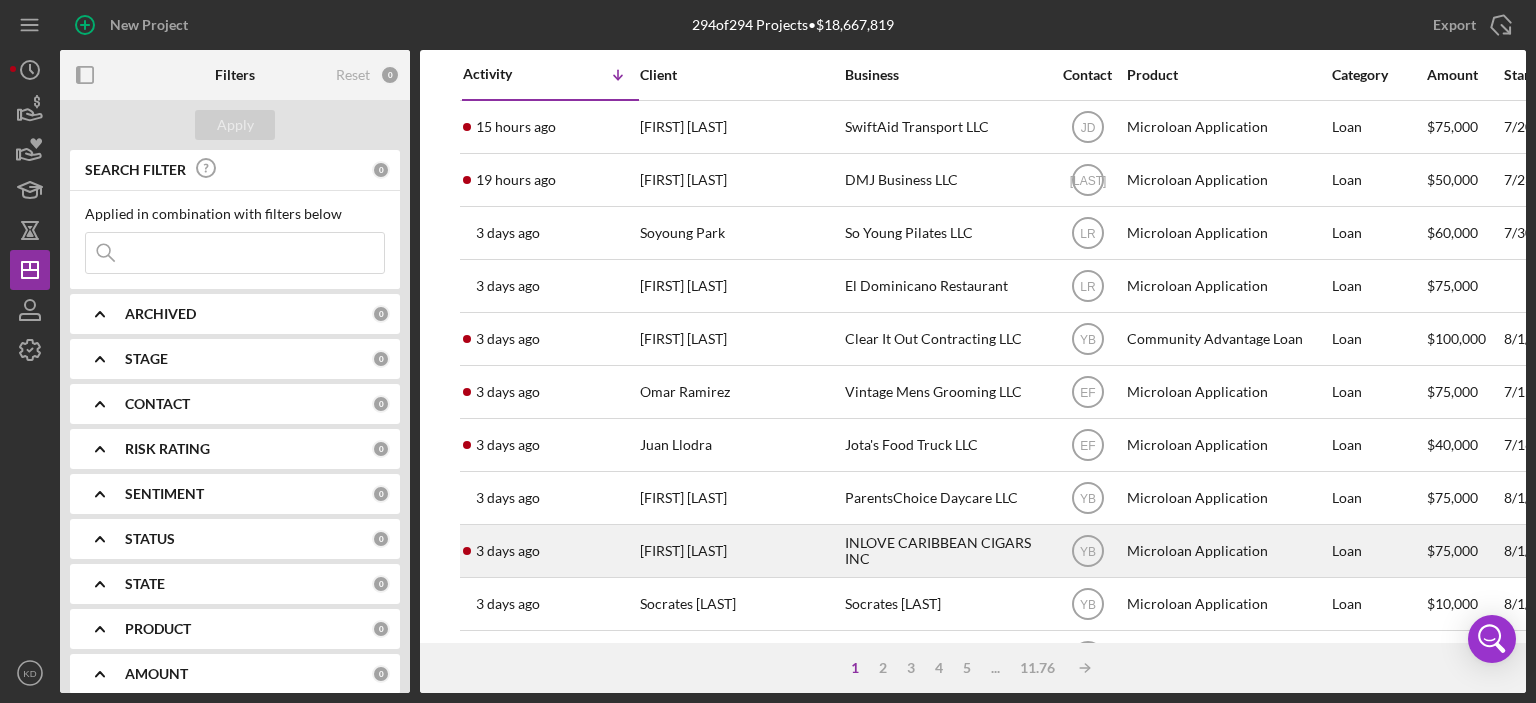 click on "INLOVE CARIBBEAN CIGARS INC" at bounding box center [945, 551] 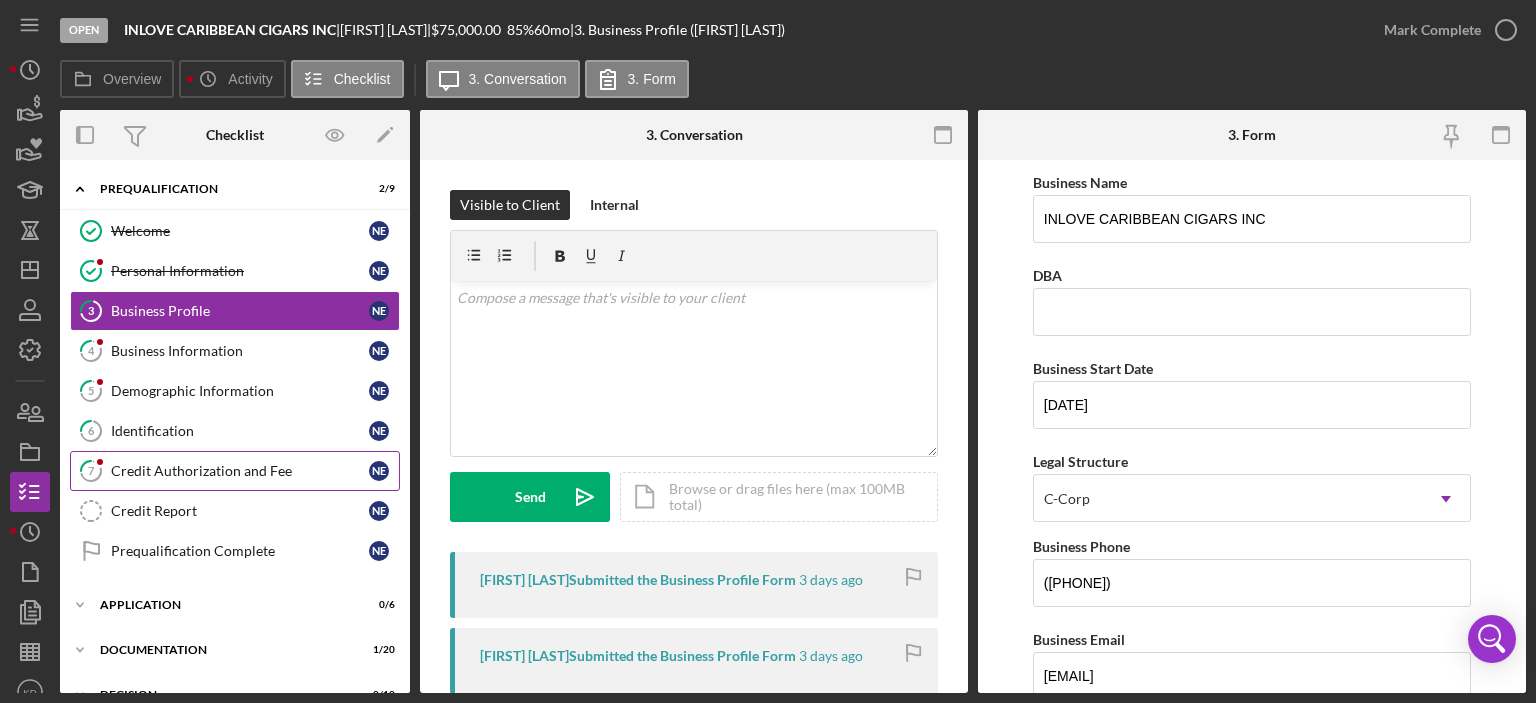 click on "Credit Authorization and Fee" at bounding box center (240, 471) 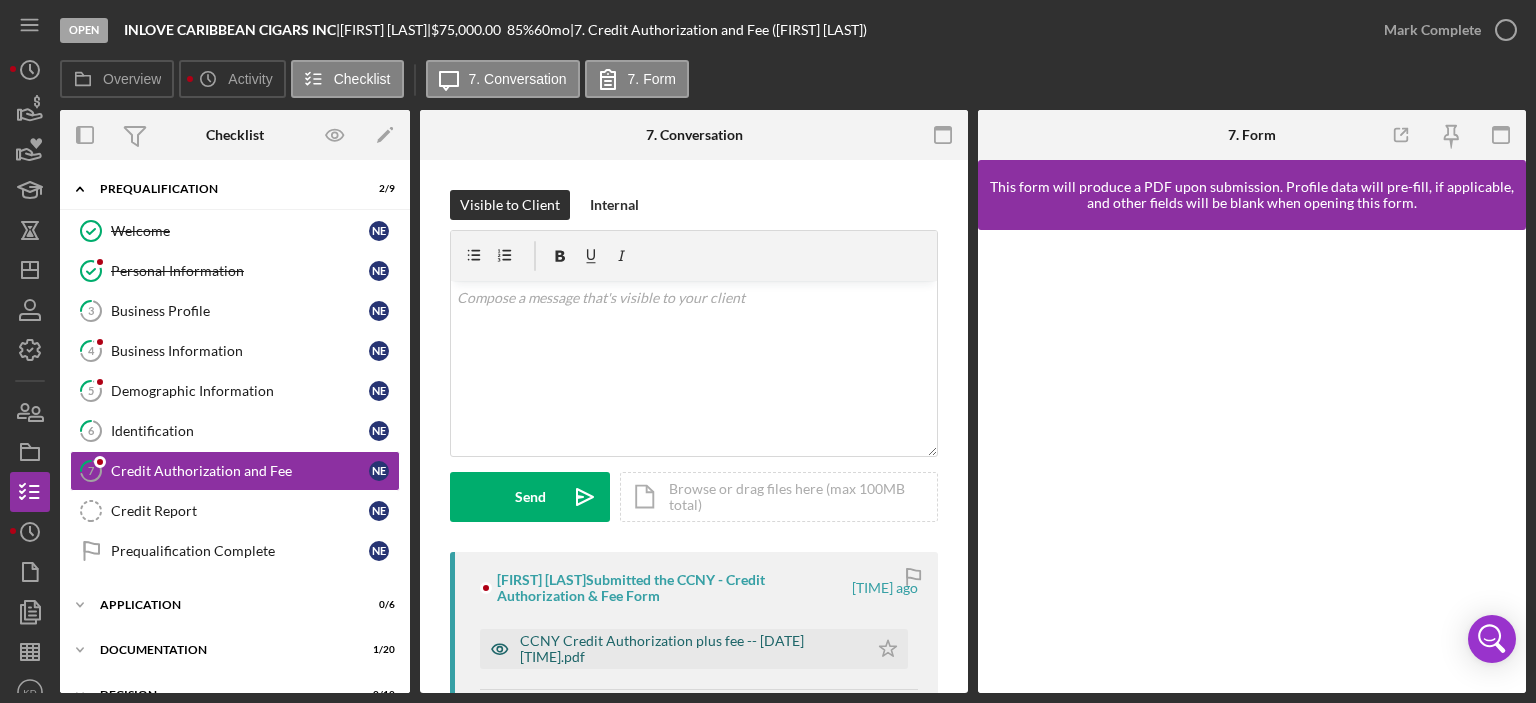 click on "CCNY Credit Authorization plus fee -- [DATE] [TIME].pdf" at bounding box center (689, 649) 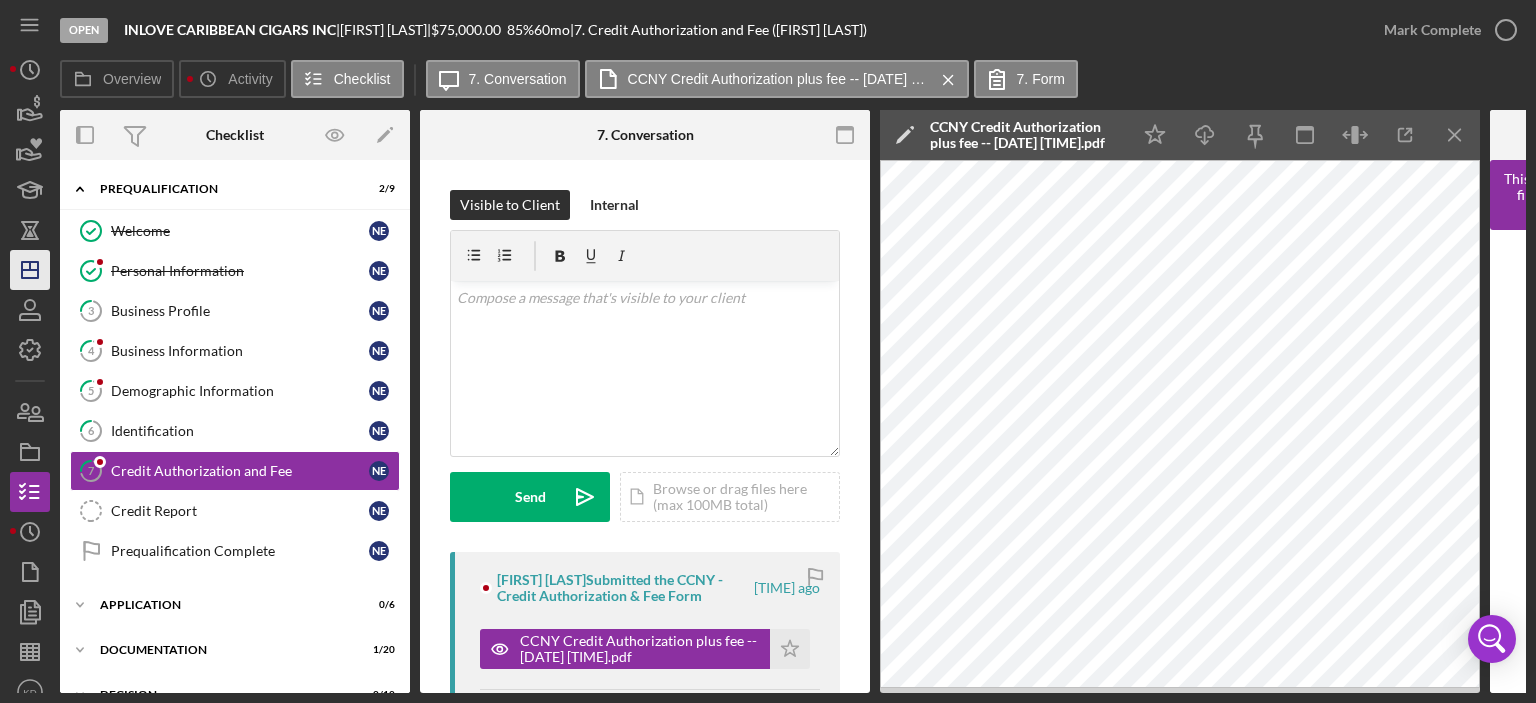 click on "Icon/Dashboard" 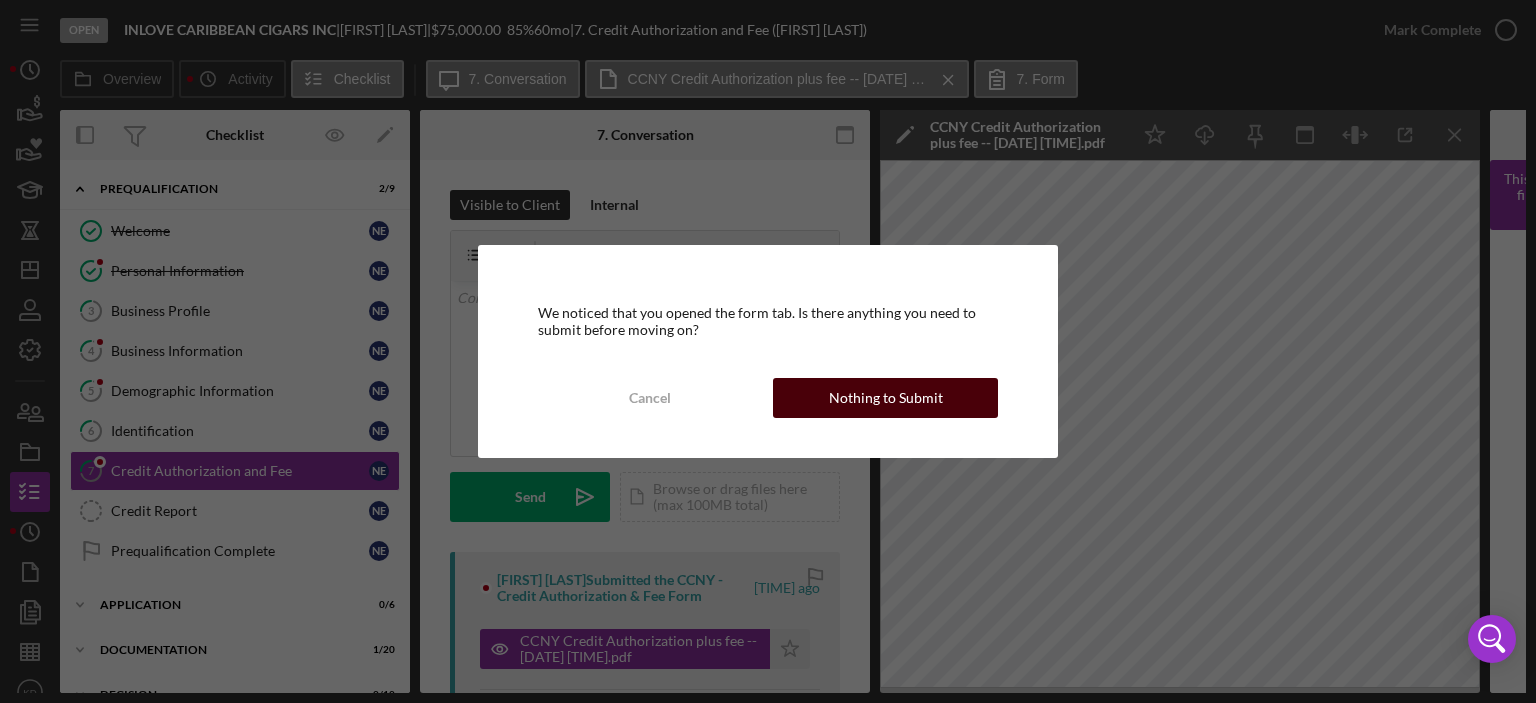 click on "Nothing to Submit" at bounding box center [886, 398] 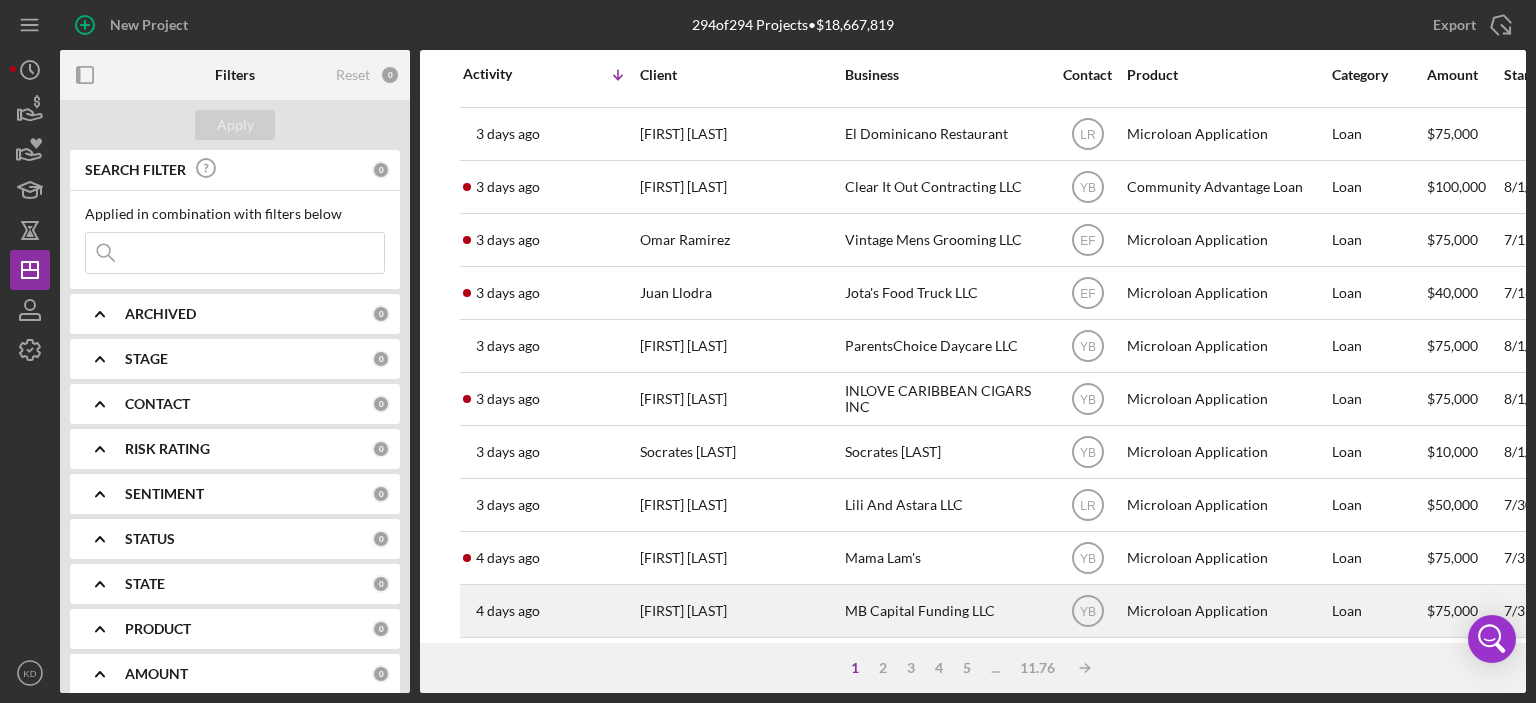 scroll, scrollTop: 160, scrollLeft: 0, axis: vertical 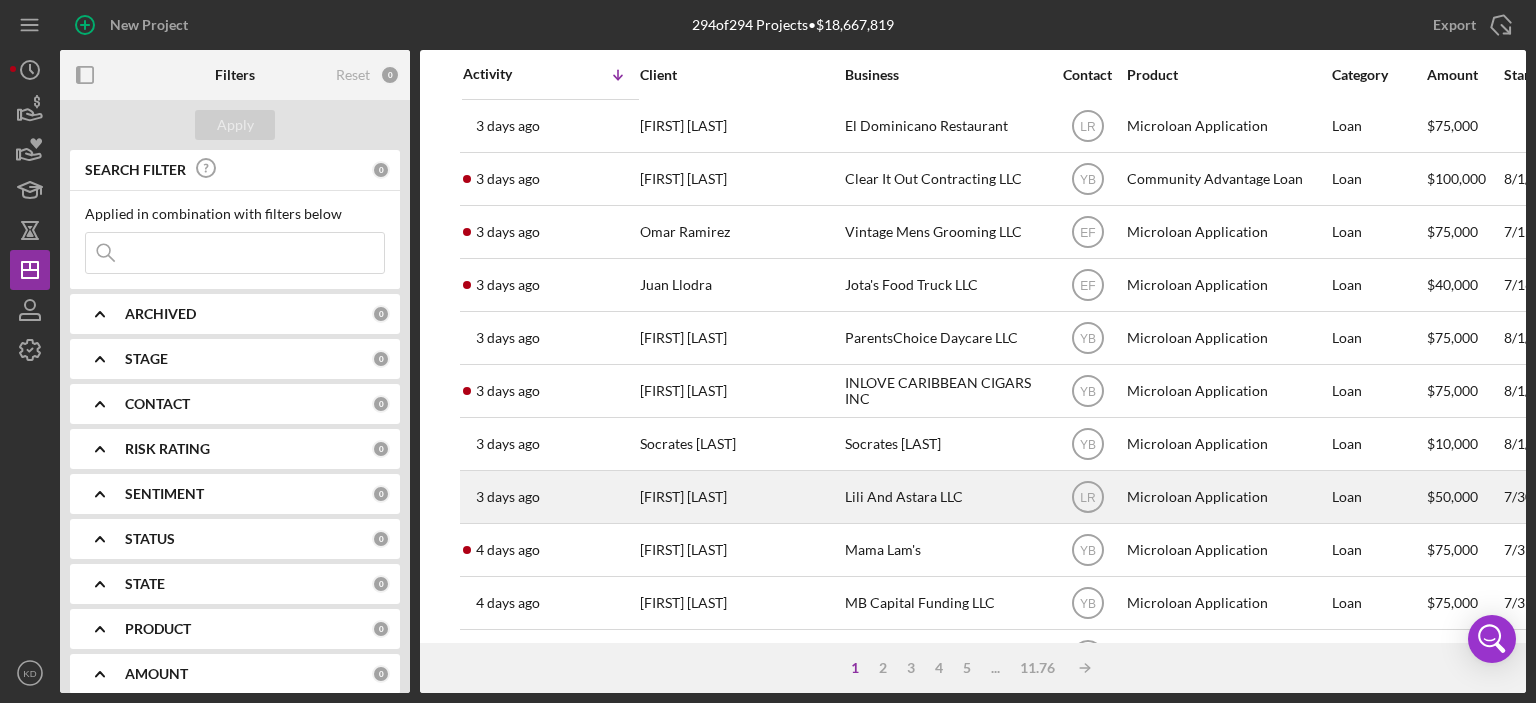 click on "Lili And Astara LLC" at bounding box center [945, 497] 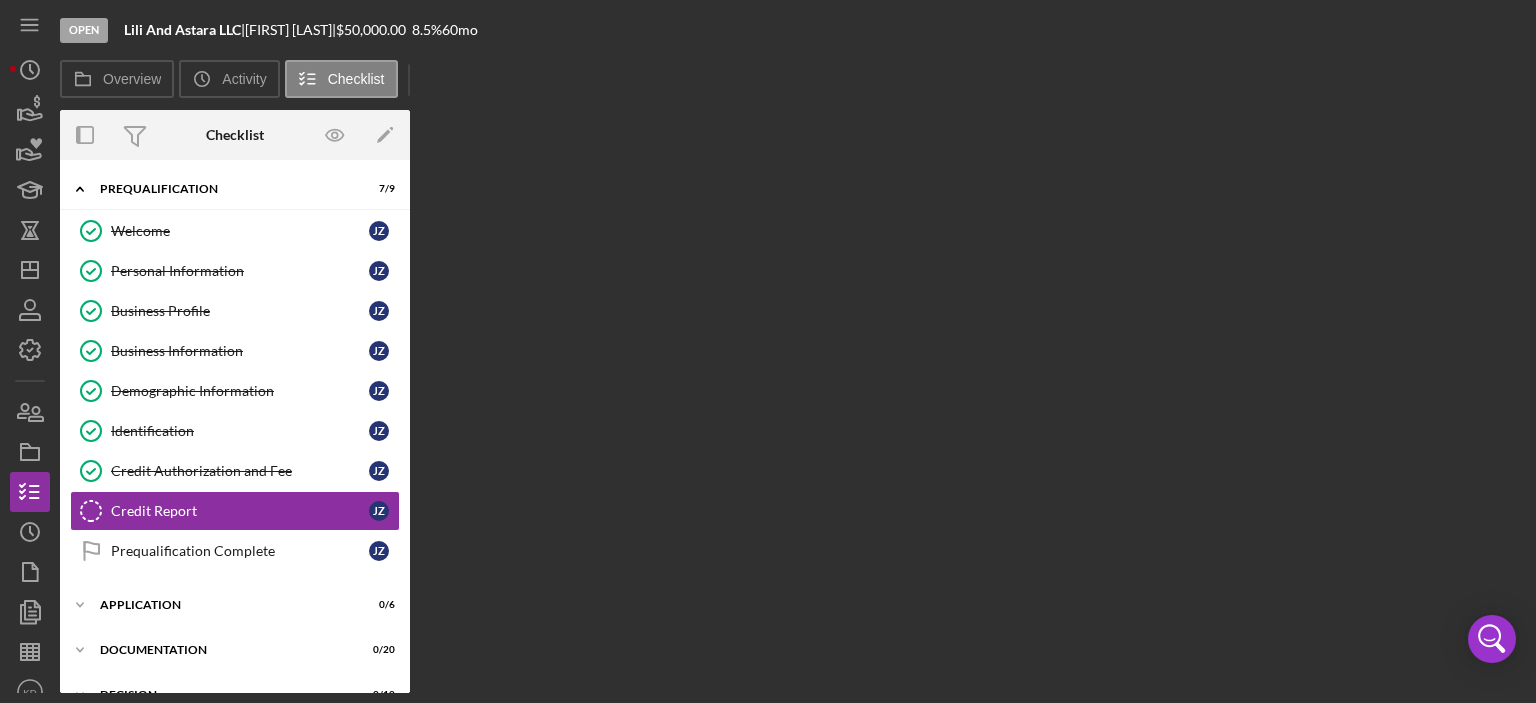 scroll, scrollTop: 81, scrollLeft: 0, axis: vertical 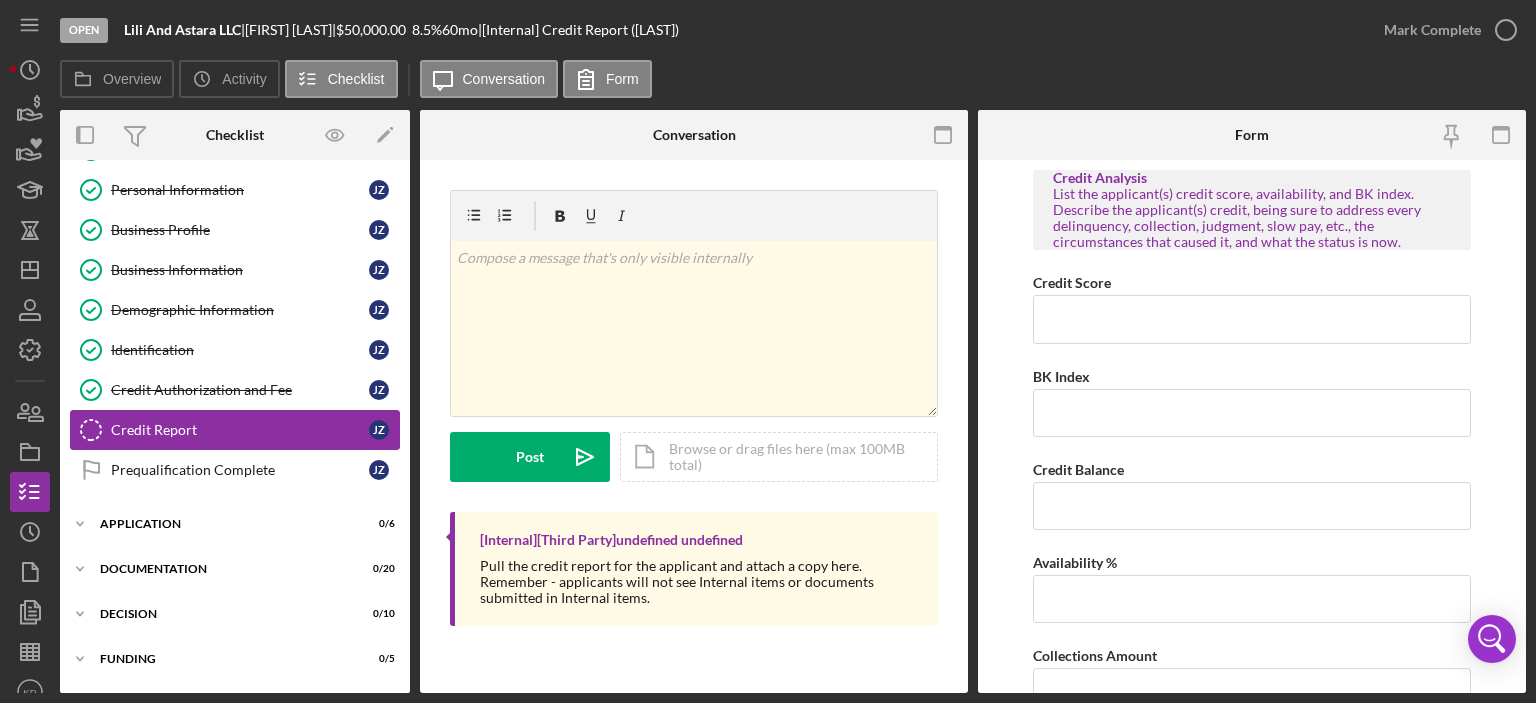 click on "Credit Report" at bounding box center (240, 430) 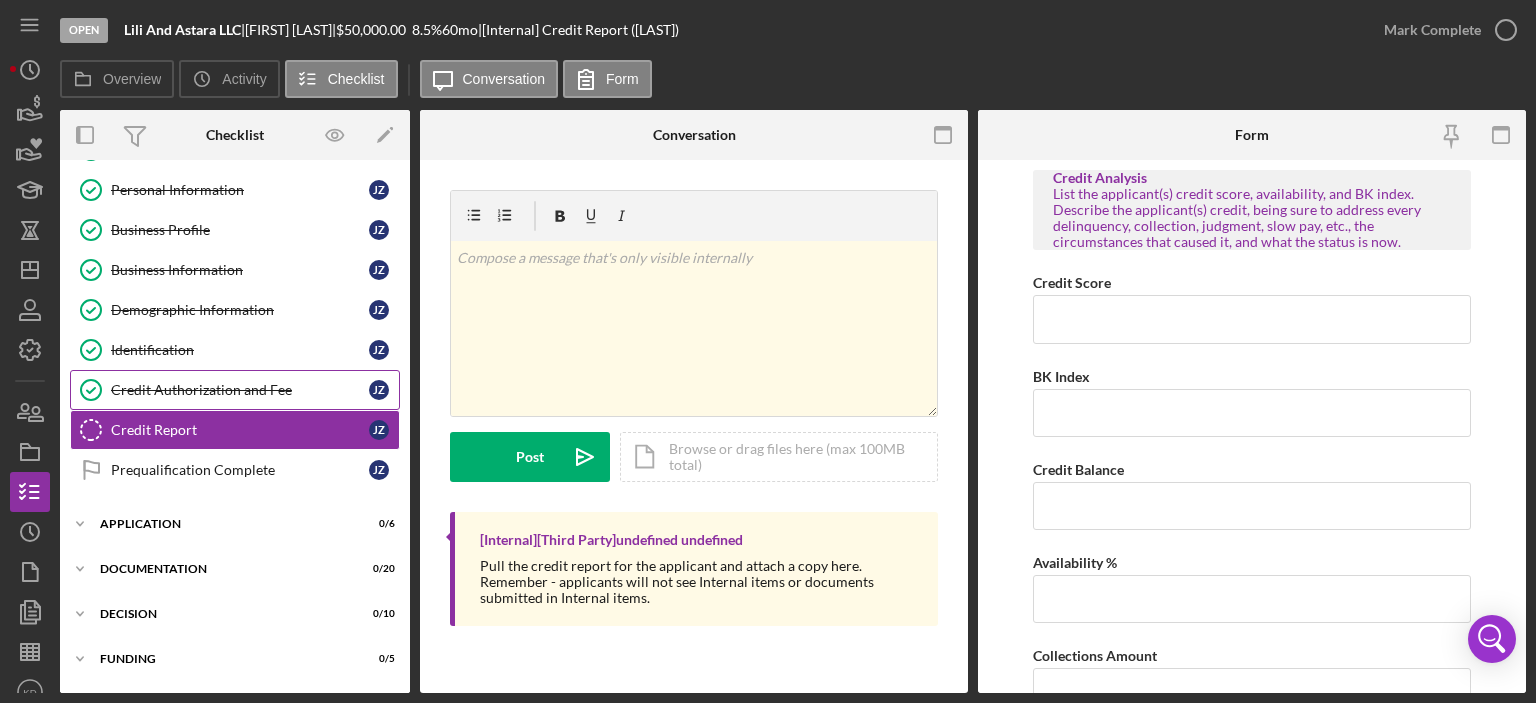 click on "Credit Authorization and Fee" at bounding box center [240, 390] 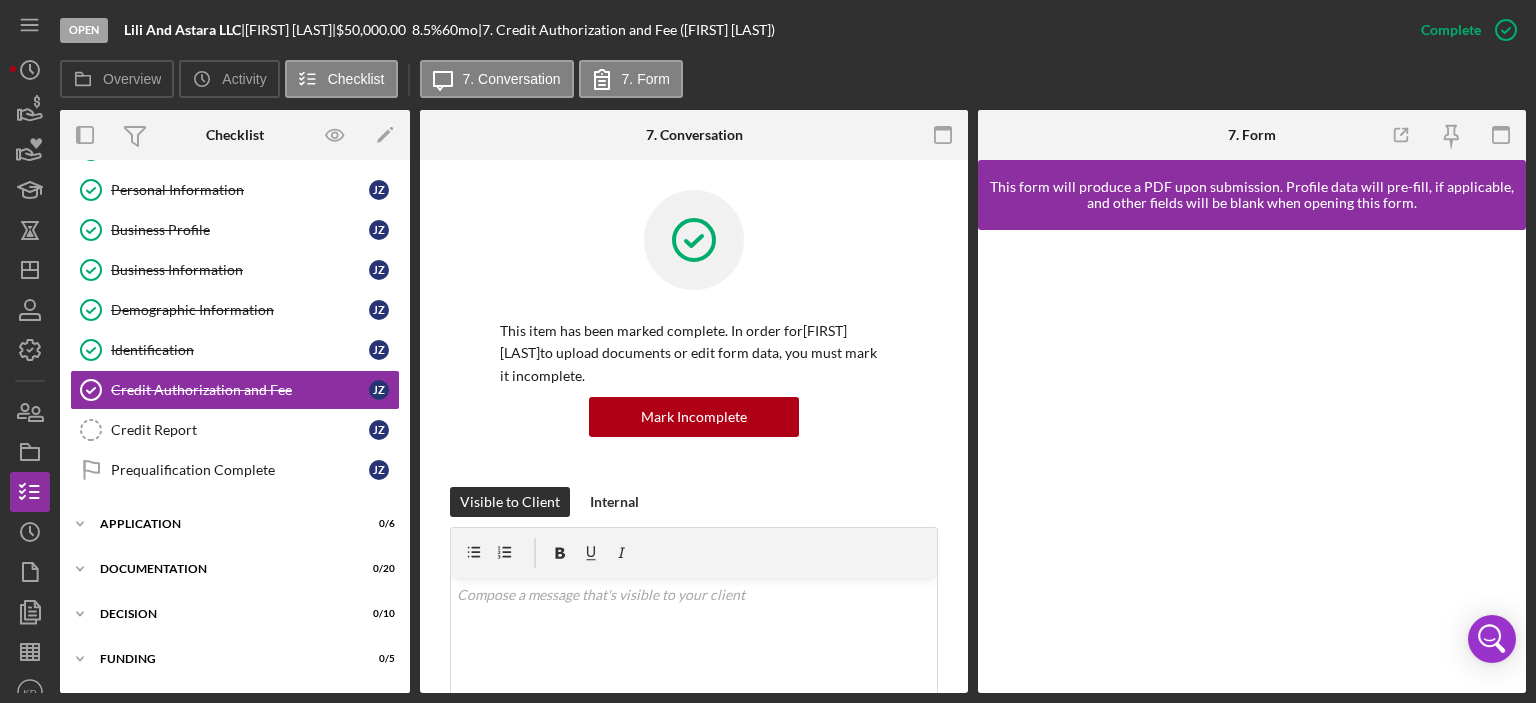scroll, scrollTop: 467, scrollLeft: 0, axis: vertical 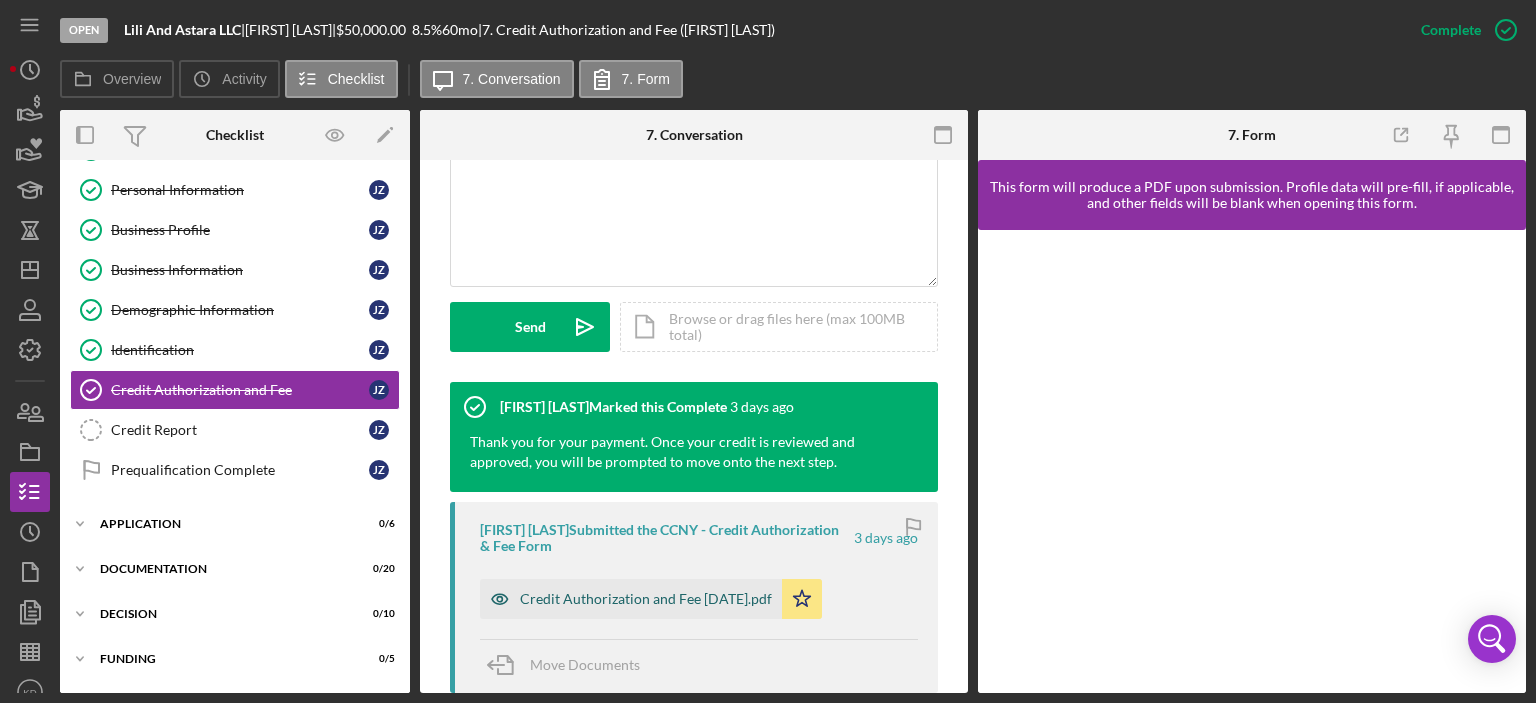 click on "Credit Authorization and Fee [DATE].pdf" at bounding box center [646, 599] 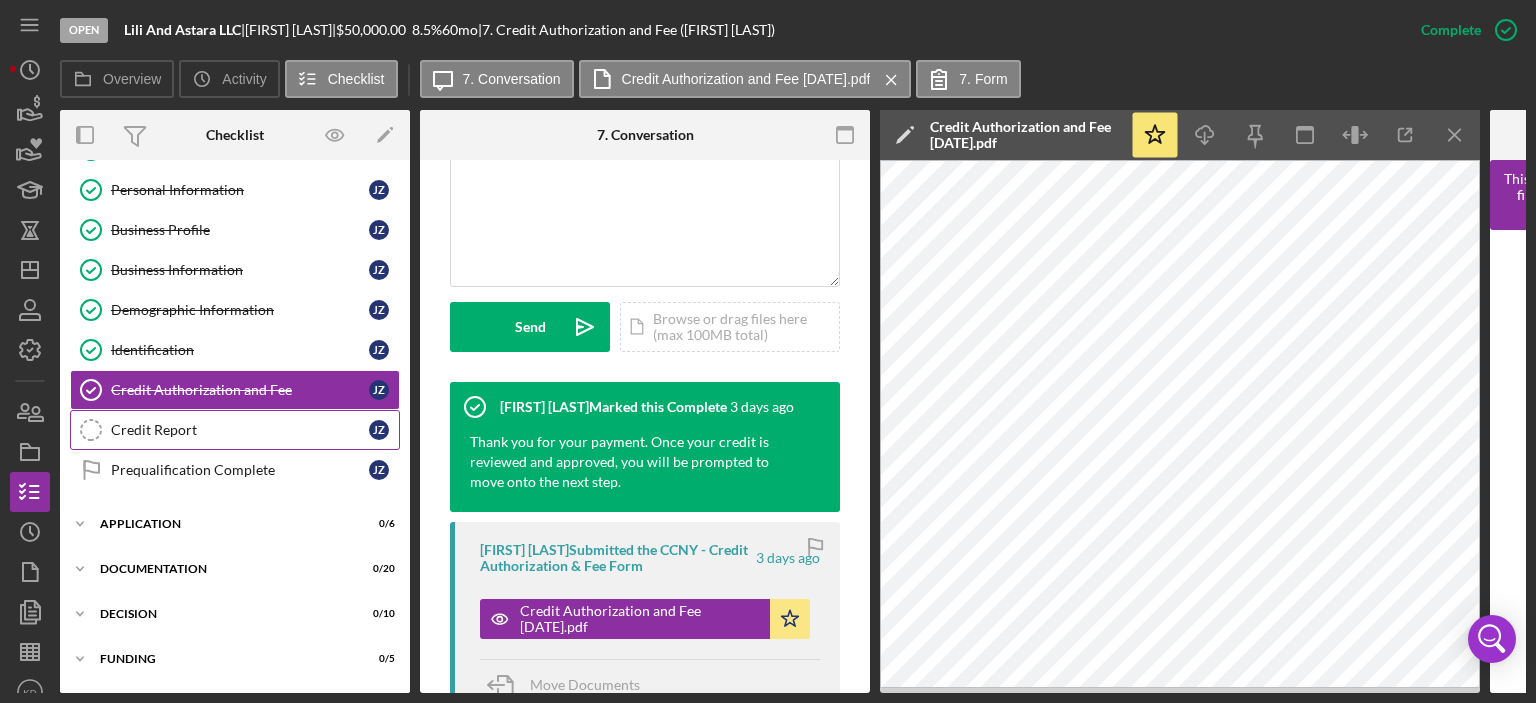 click on "Credit Report" at bounding box center [240, 430] 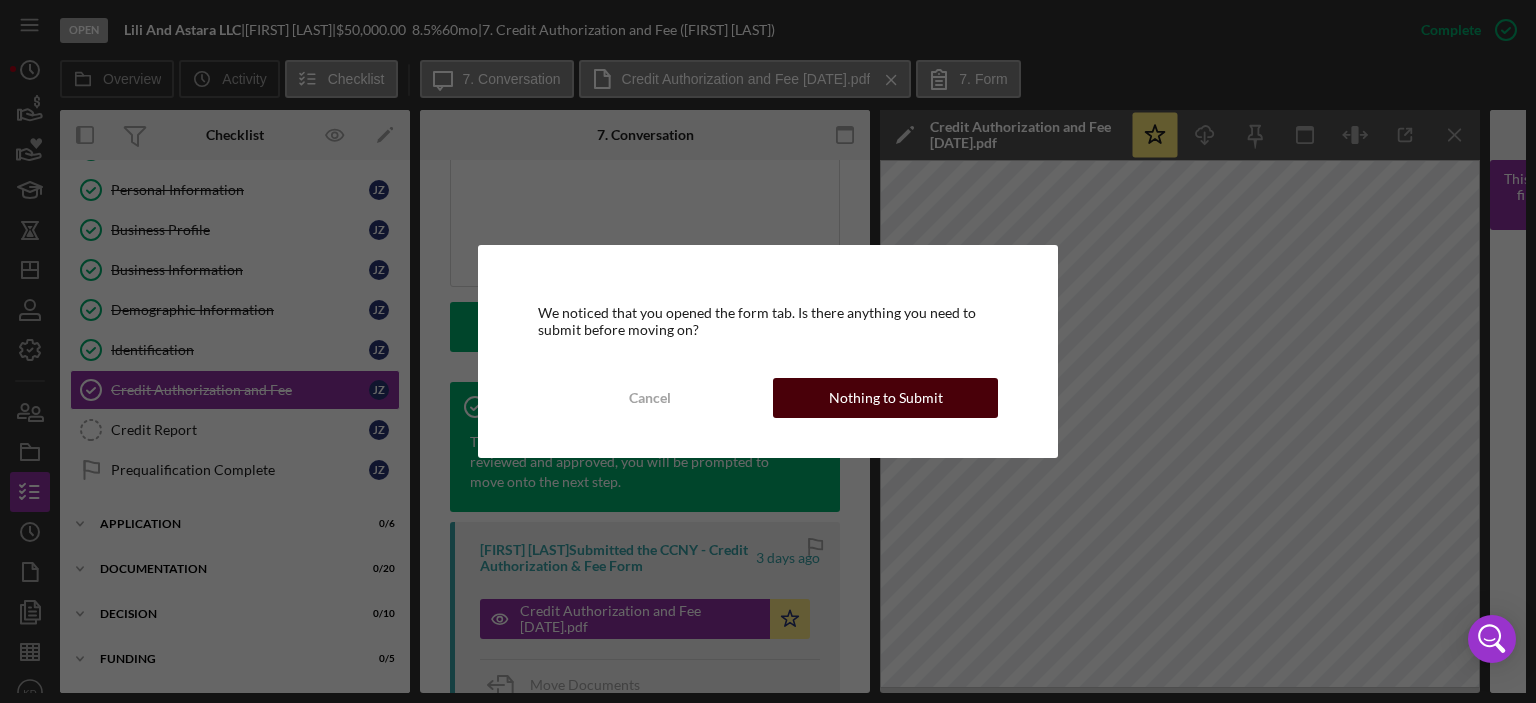 click on "Nothing to Submit" at bounding box center [886, 398] 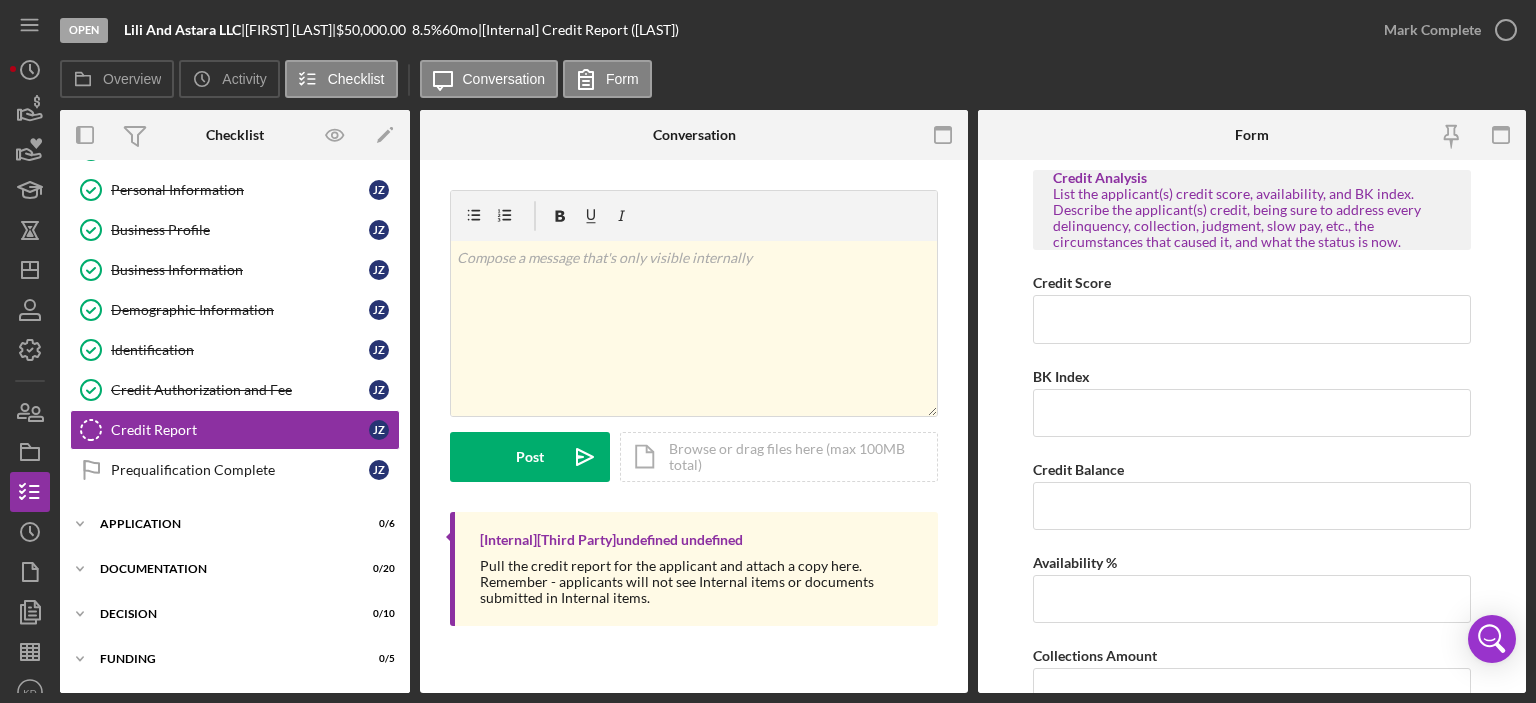 scroll, scrollTop: 18, scrollLeft: 0, axis: vertical 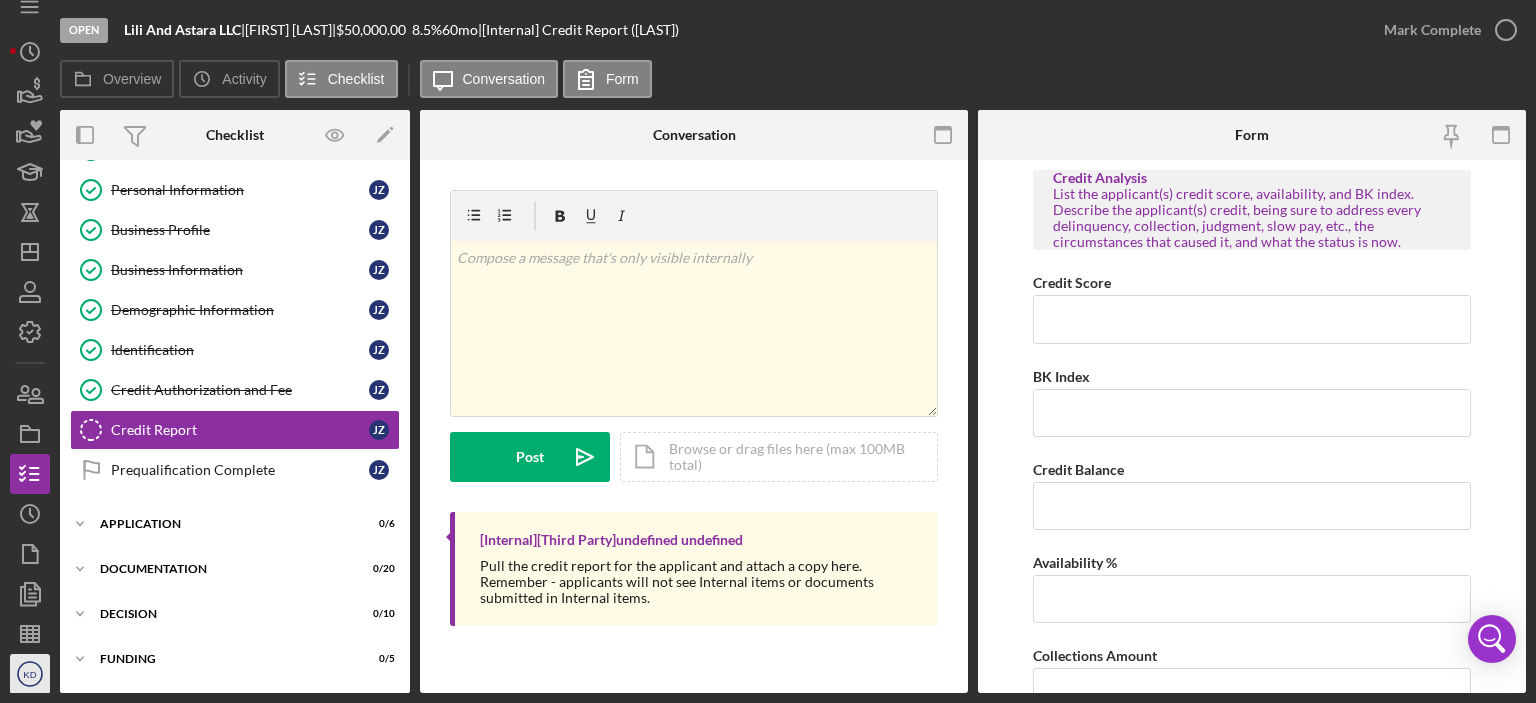 click on "KD" 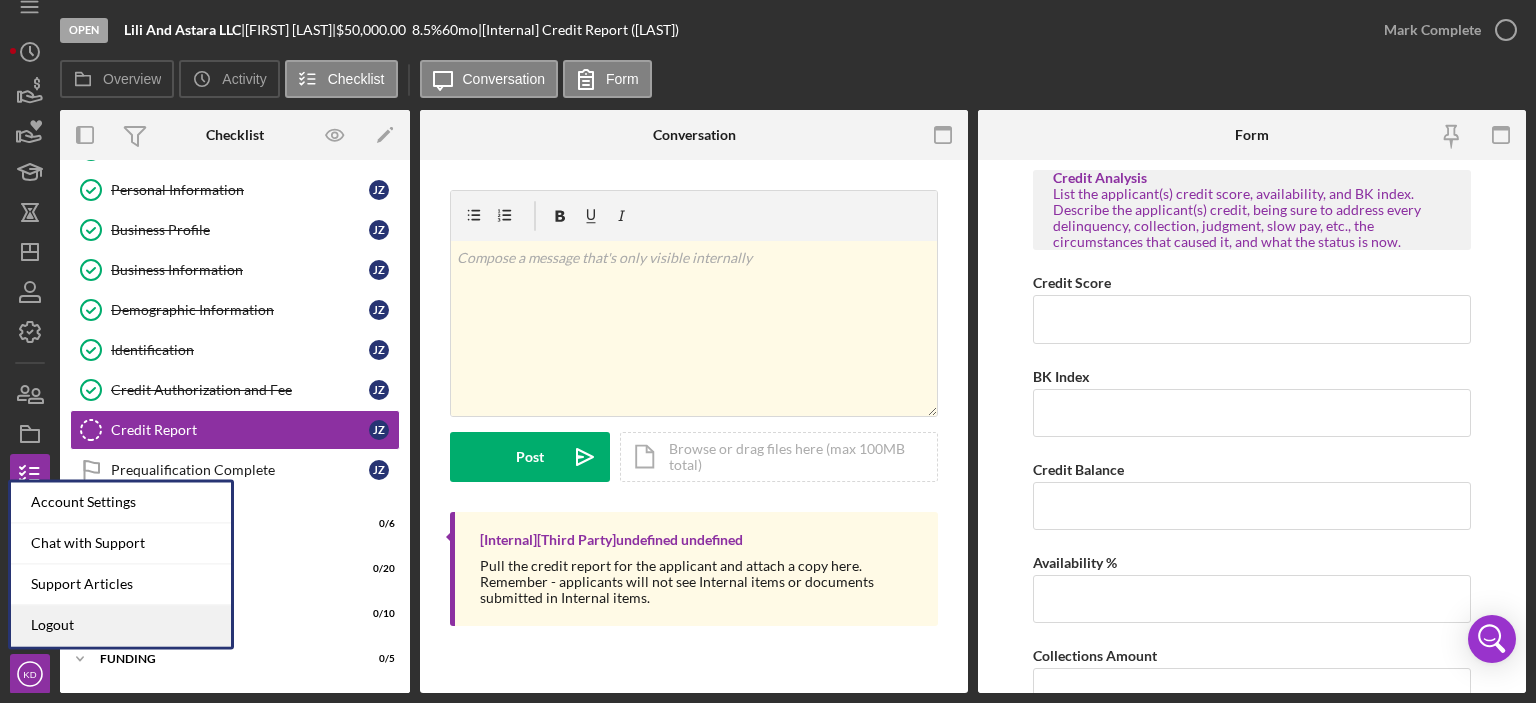 click on "Logout" at bounding box center (121, 625) 